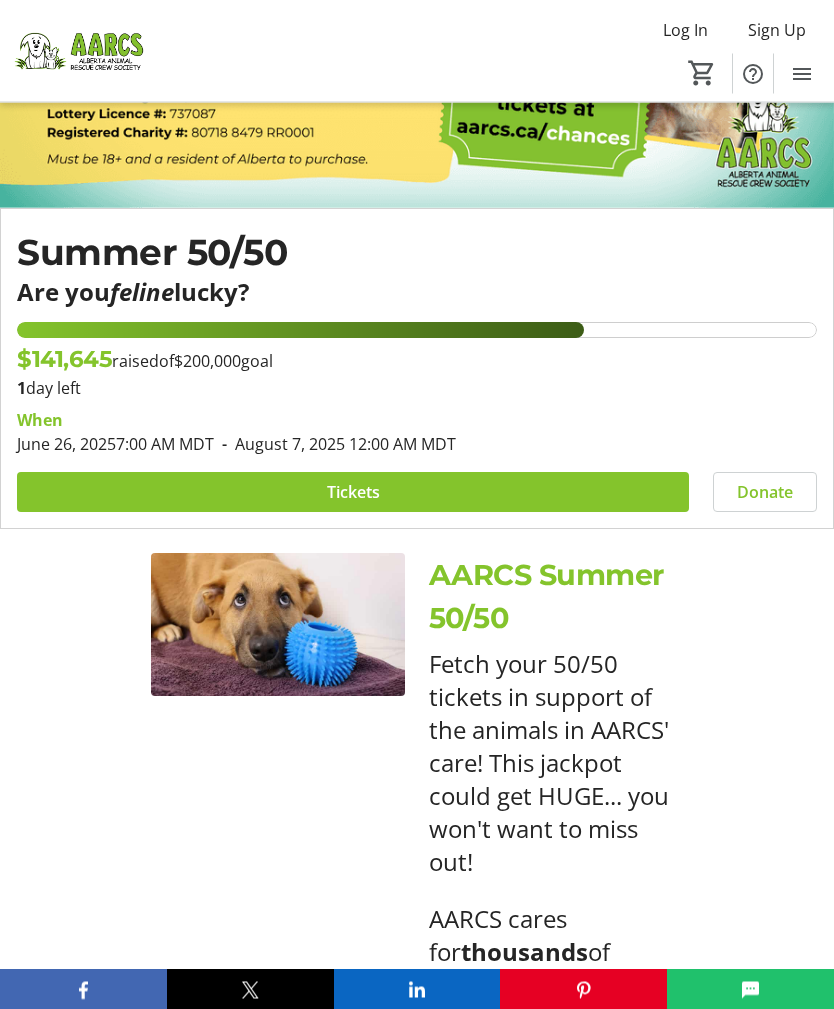 scroll, scrollTop: 363, scrollLeft: 0, axis: vertical 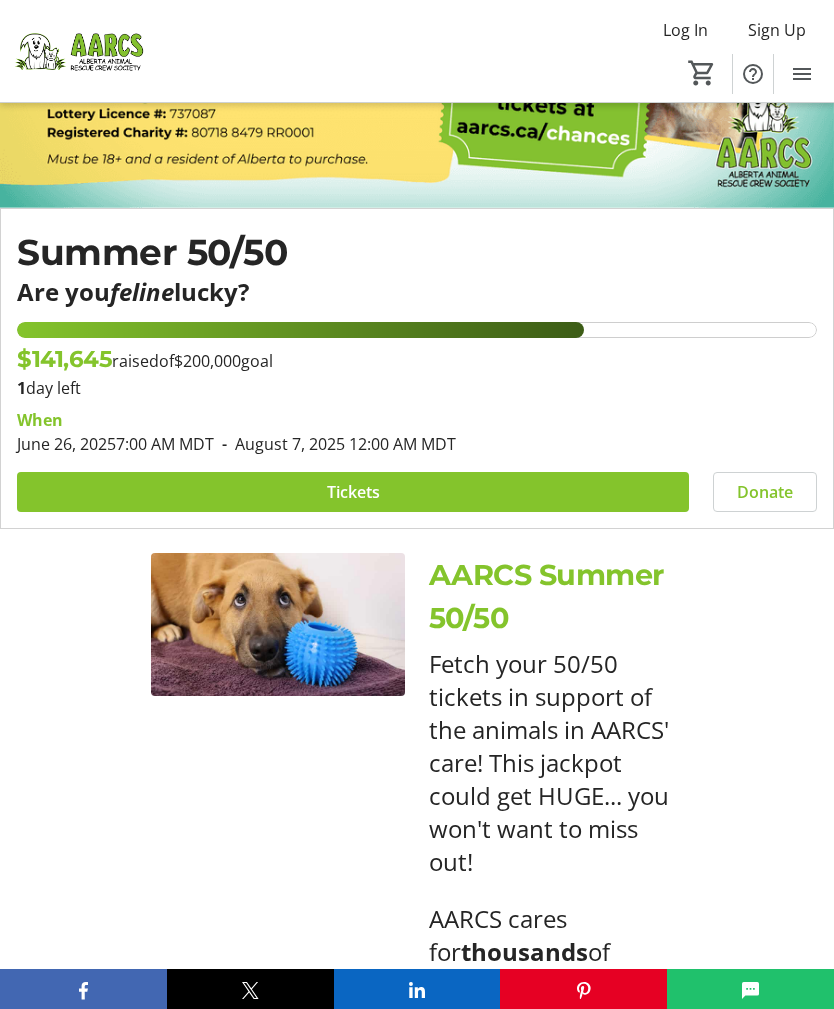 click on "Tickets" at bounding box center (353, 492) 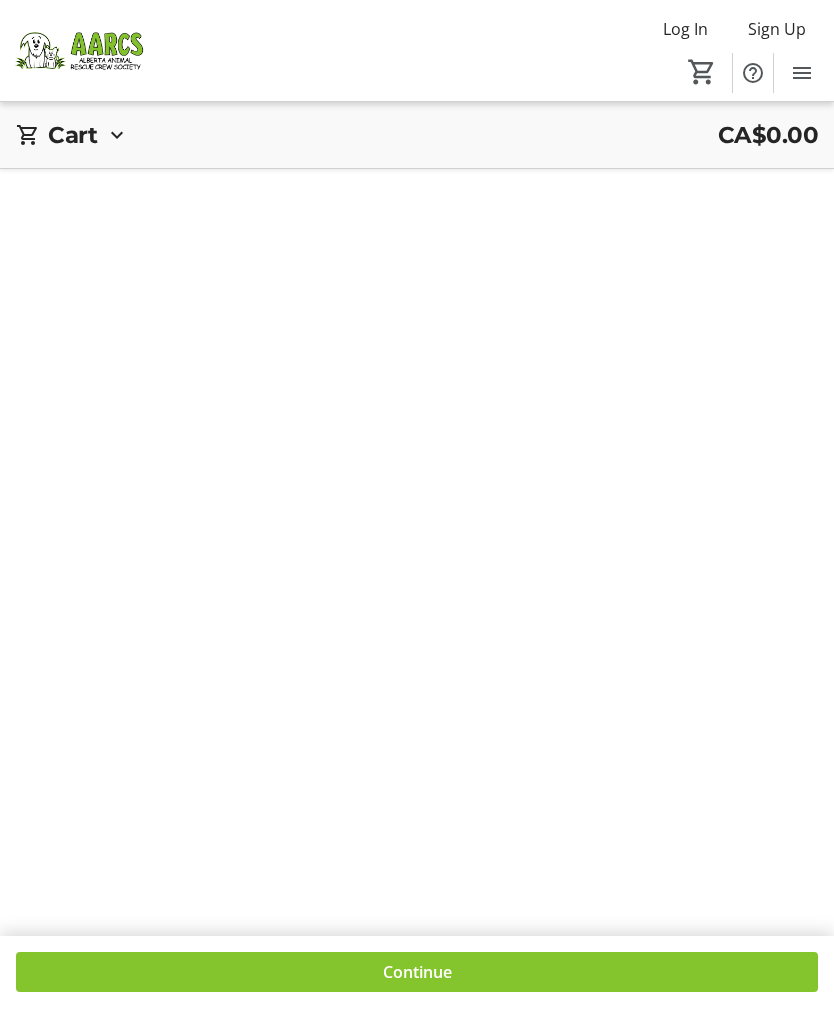 scroll, scrollTop: 1, scrollLeft: 0, axis: vertical 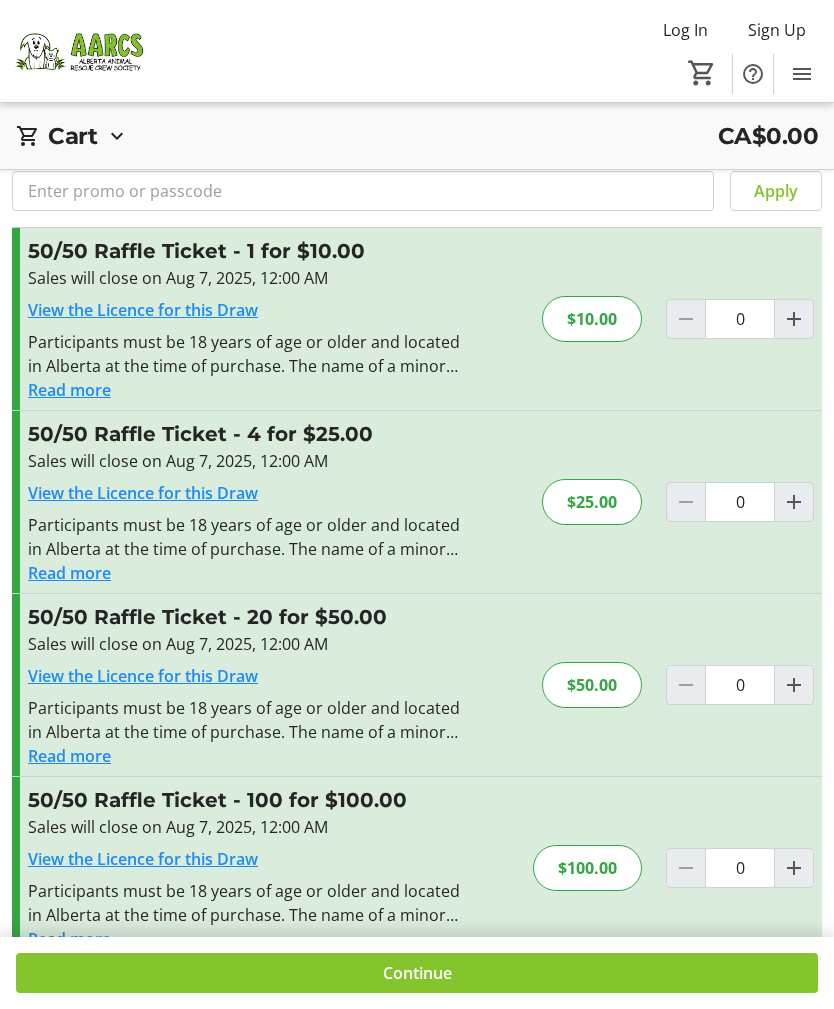 click 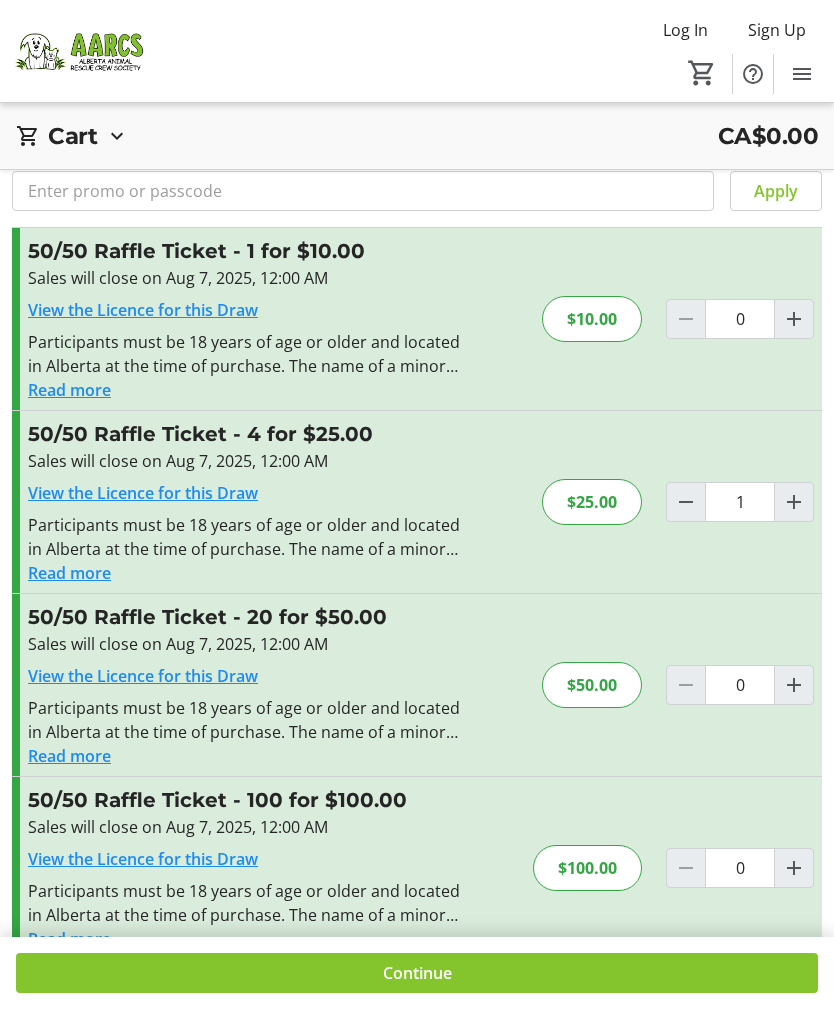 click on "Continue" 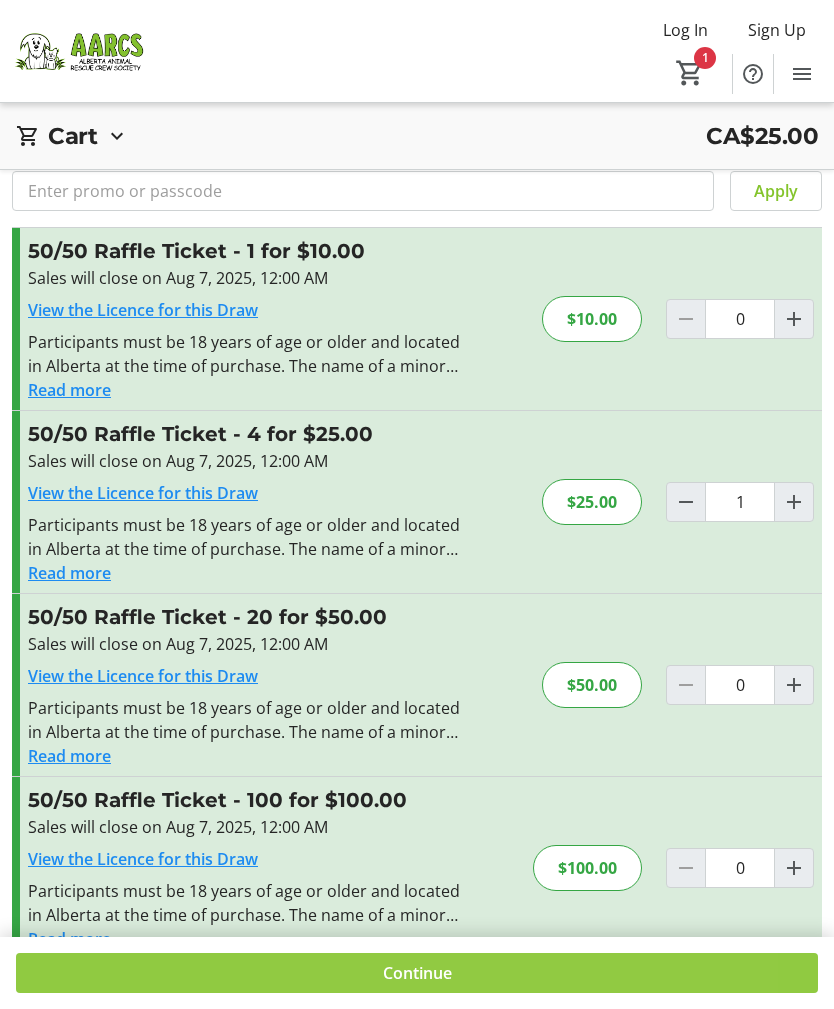click on "Continue" 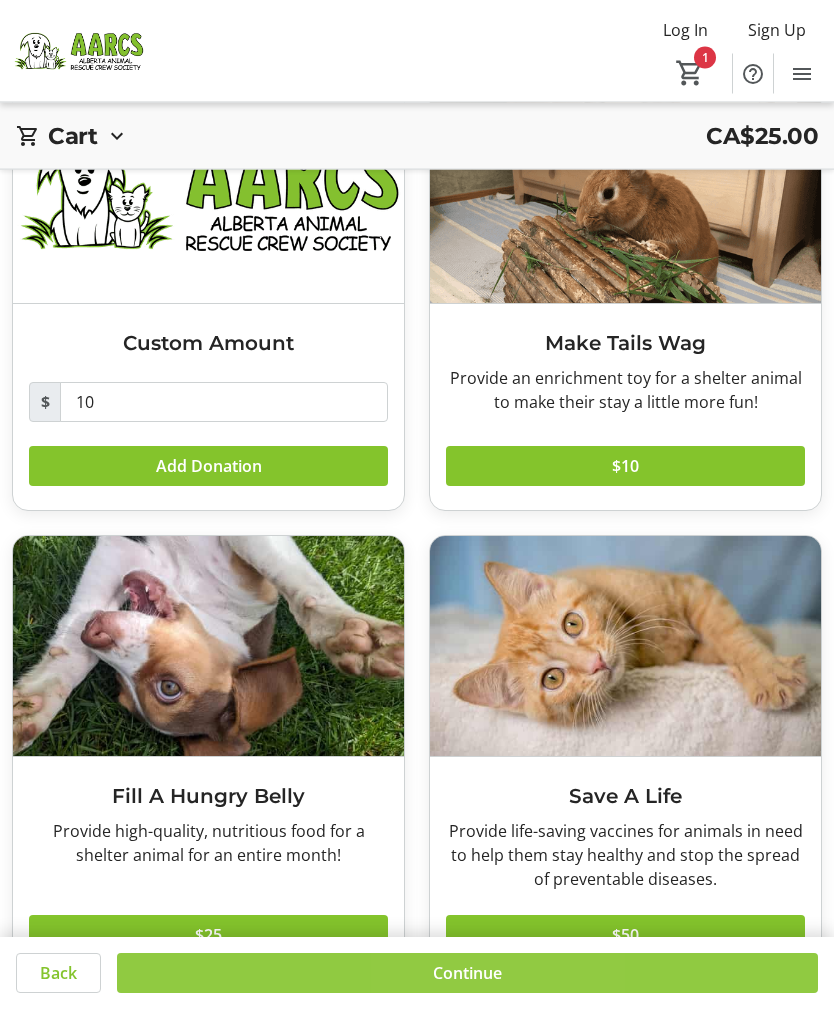 scroll, scrollTop: 161, scrollLeft: 0, axis: vertical 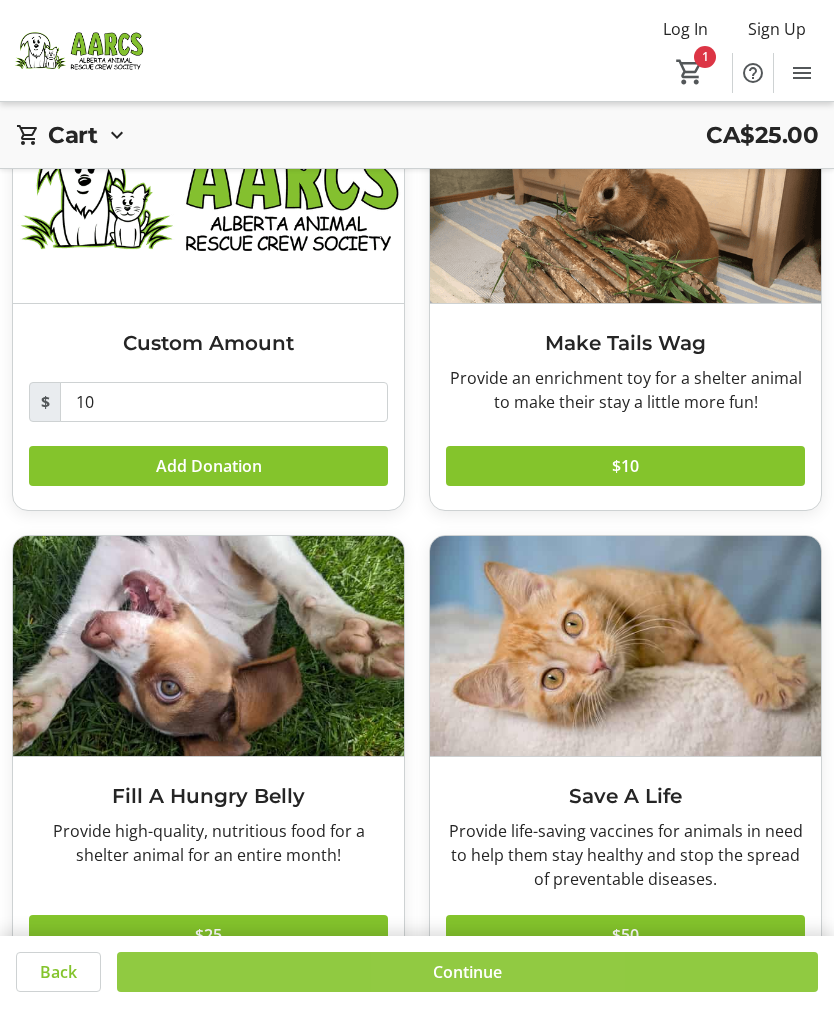 click on "Continue" 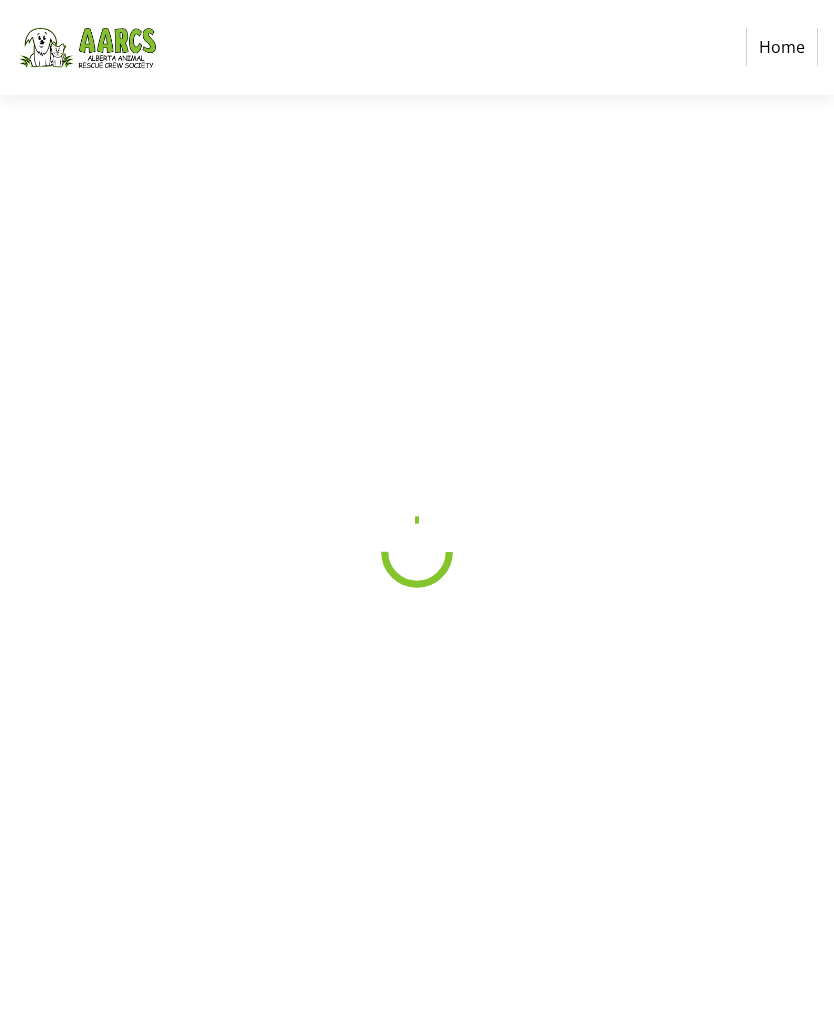 scroll, scrollTop: 0, scrollLeft: 0, axis: both 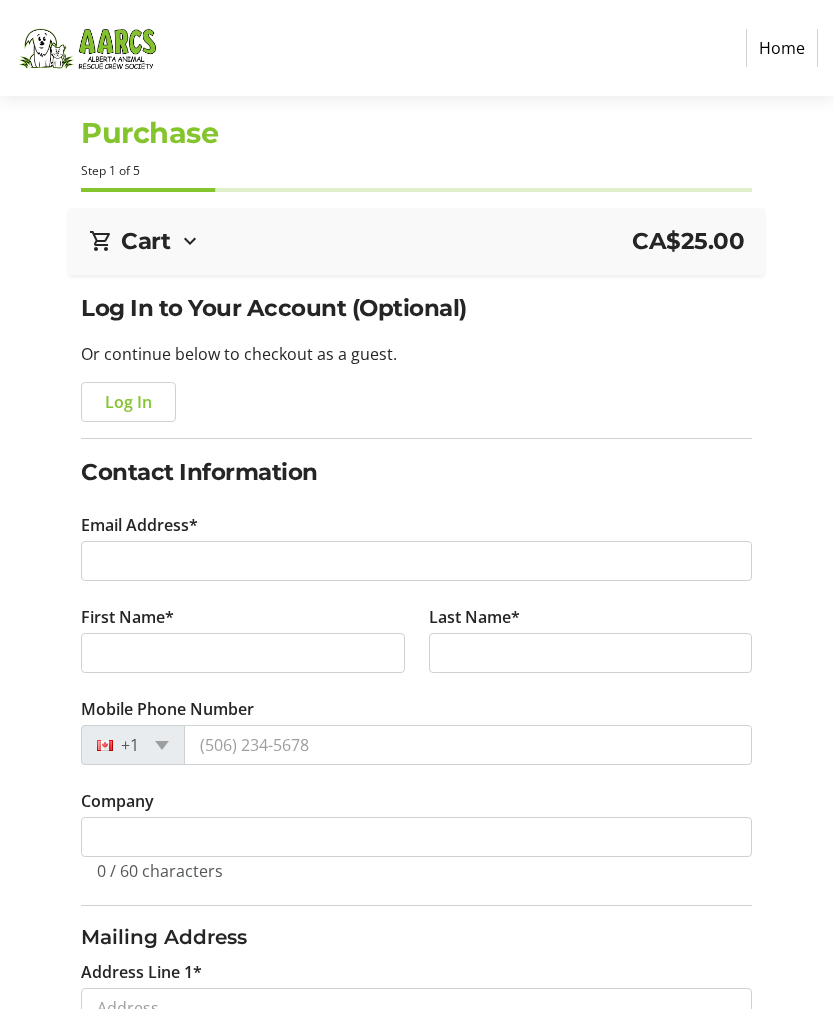 click on "Log In" 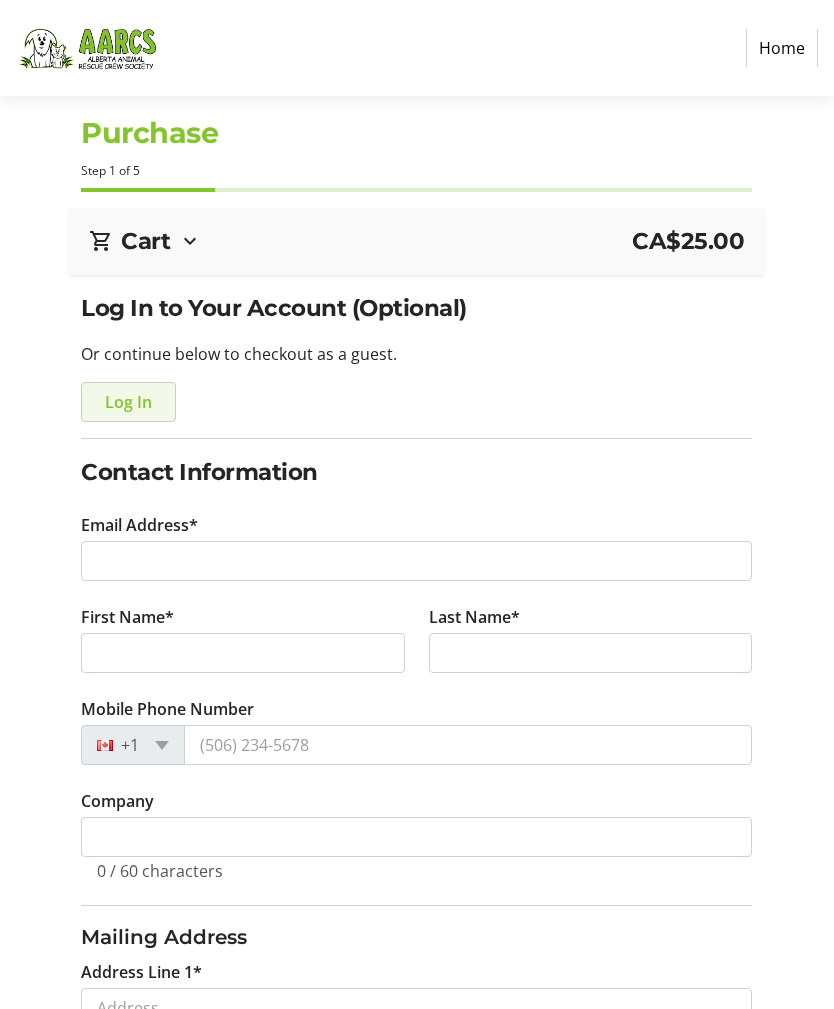 scroll, scrollTop: 0, scrollLeft: 0, axis: both 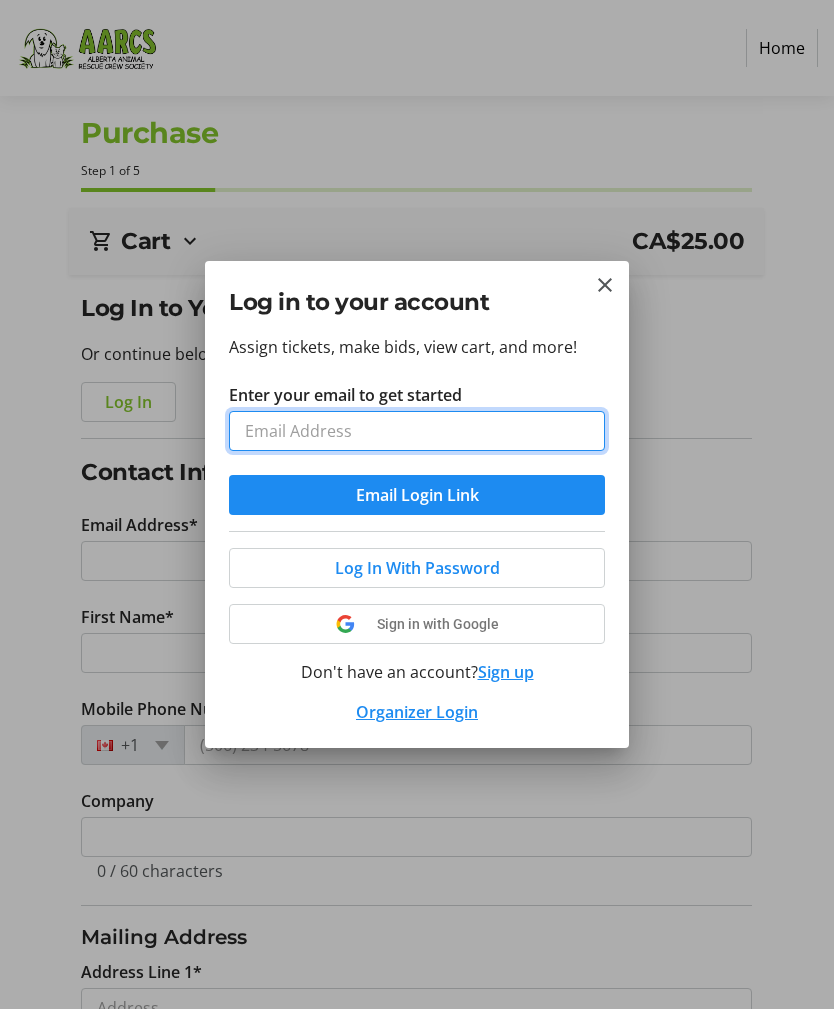 click on "Enter your email to get started" at bounding box center [417, 431] 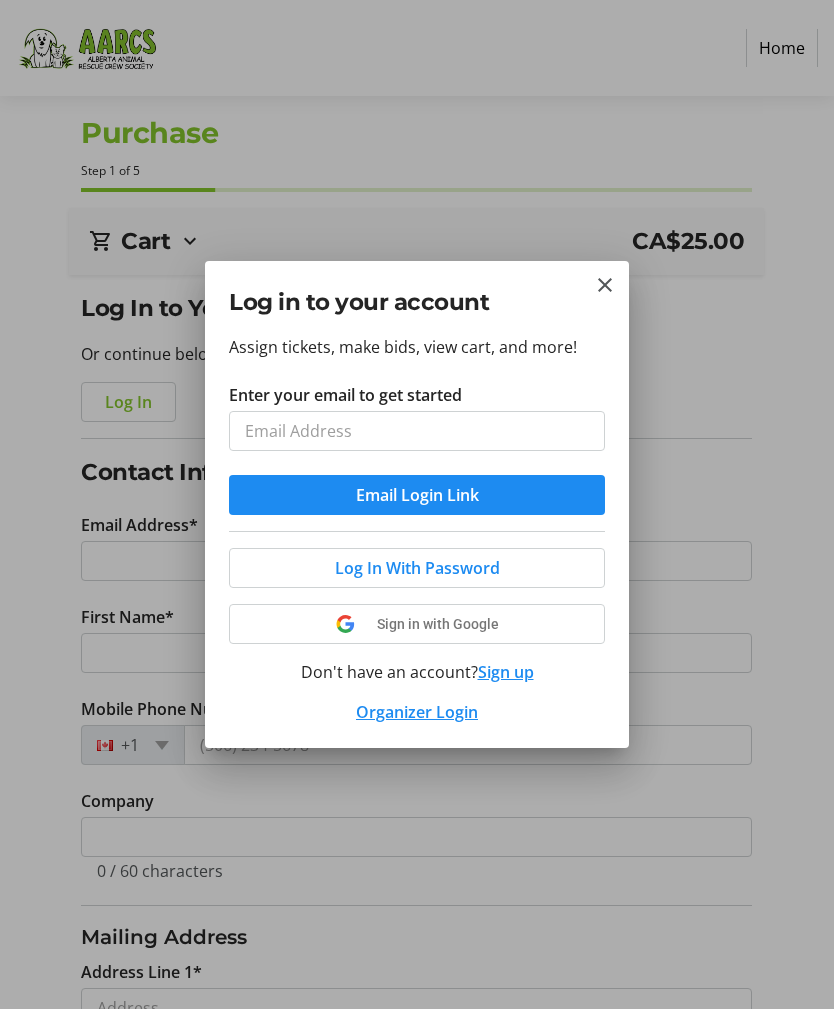 click at bounding box center (417, 624) 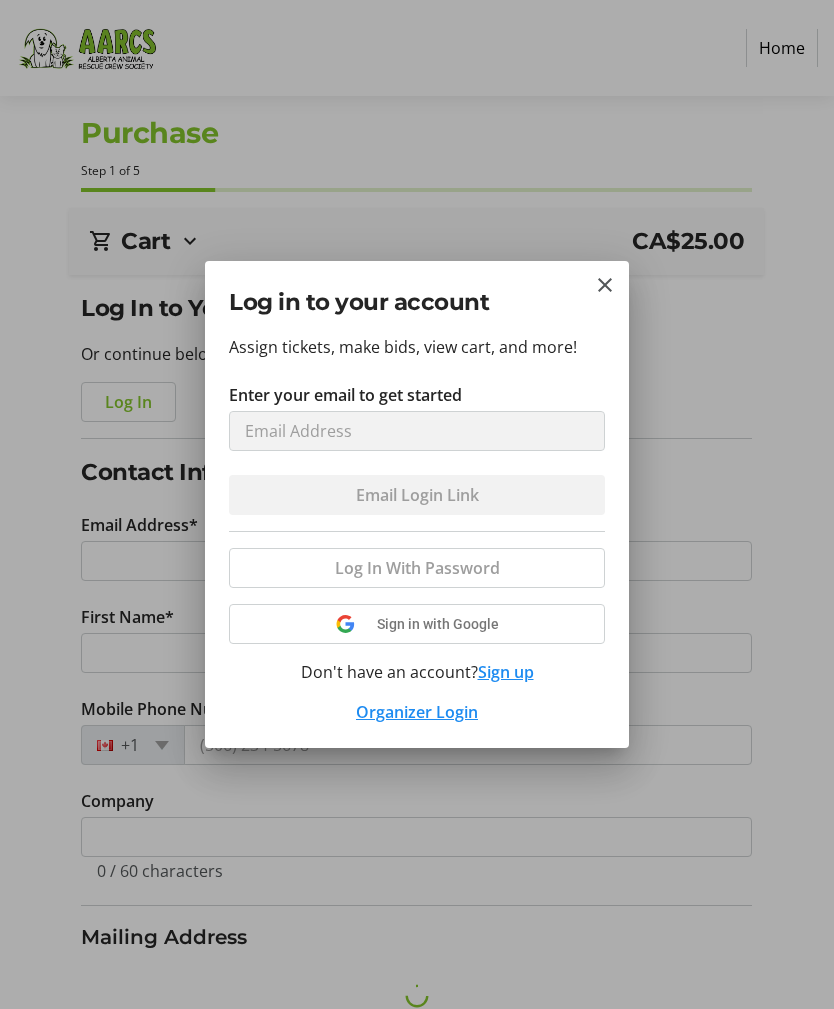 select on "CA" 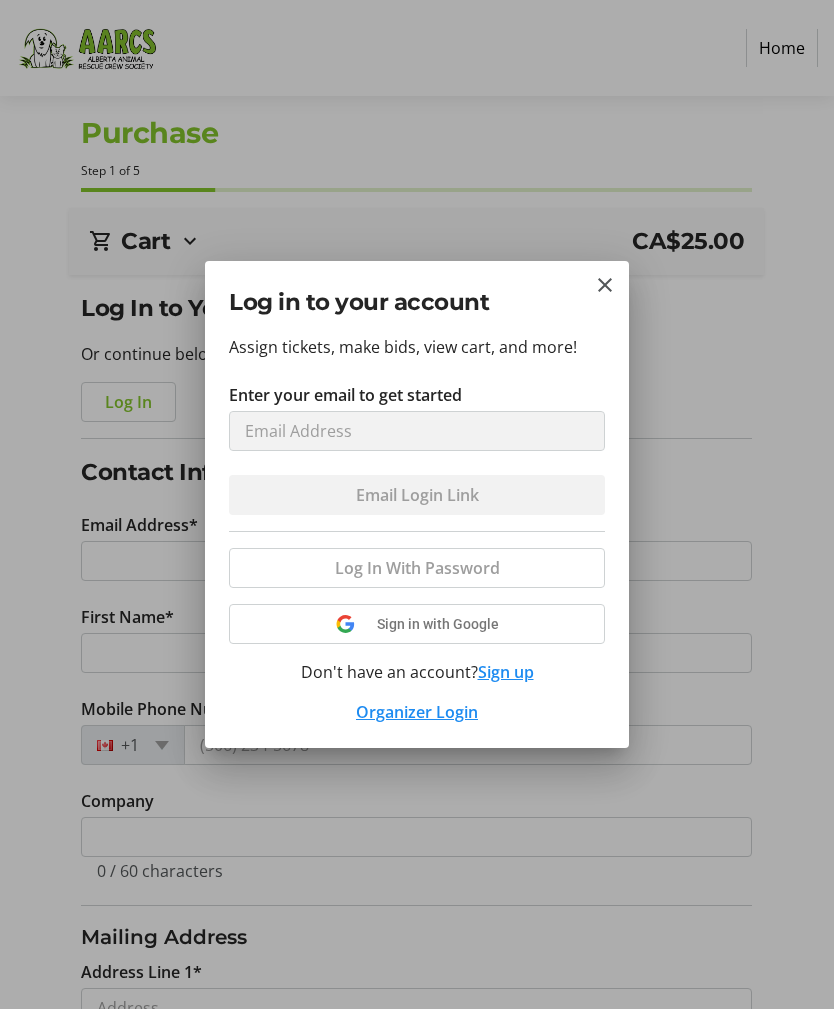 scroll, scrollTop: 1, scrollLeft: 0, axis: vertical 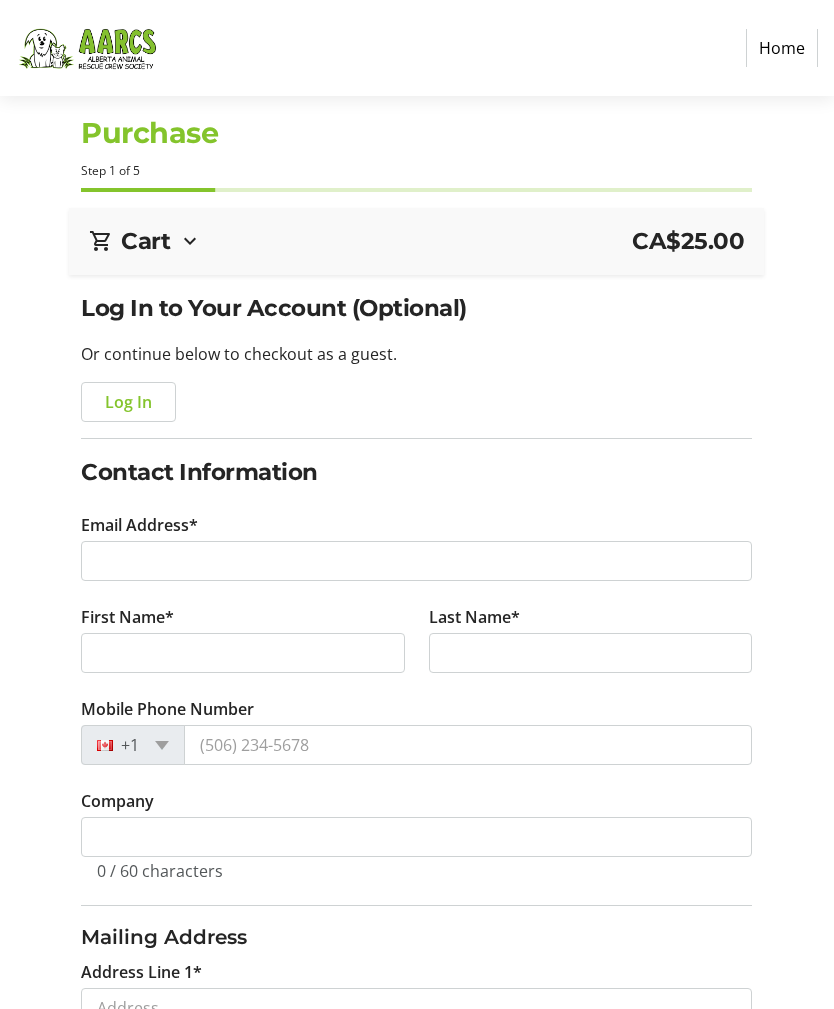 type on "[EMAIL]" 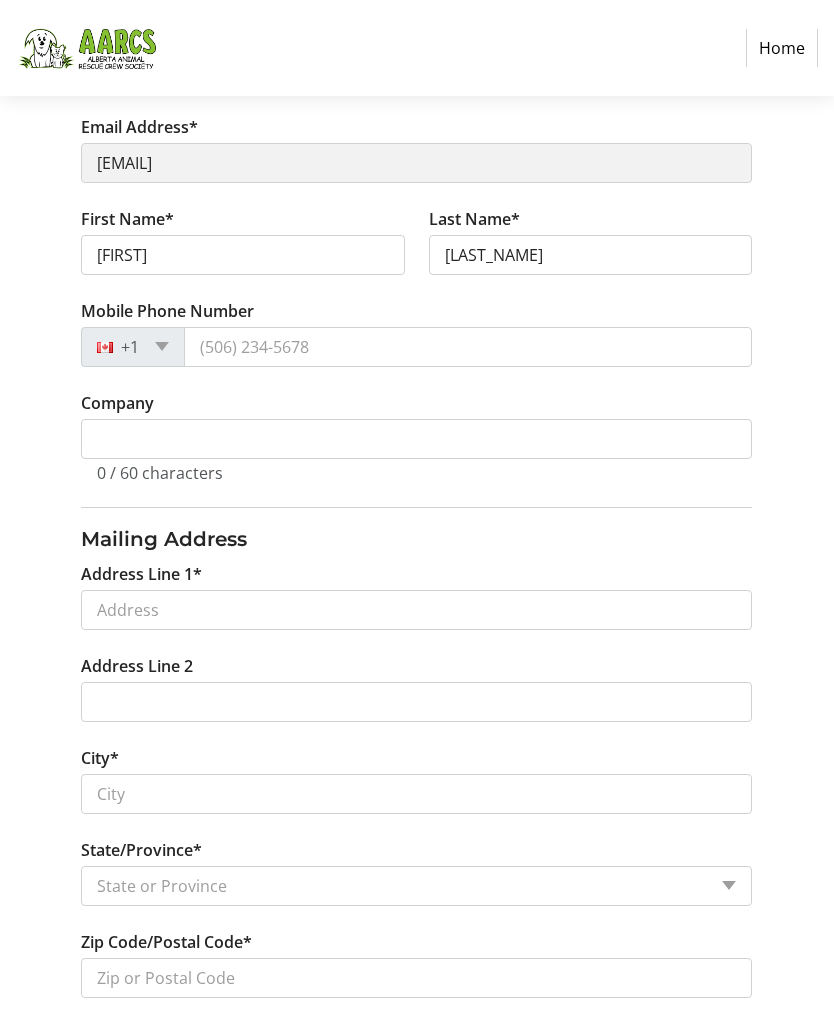 scroll, scrollTop: 276, scrollLeft: 0, axis: vertical 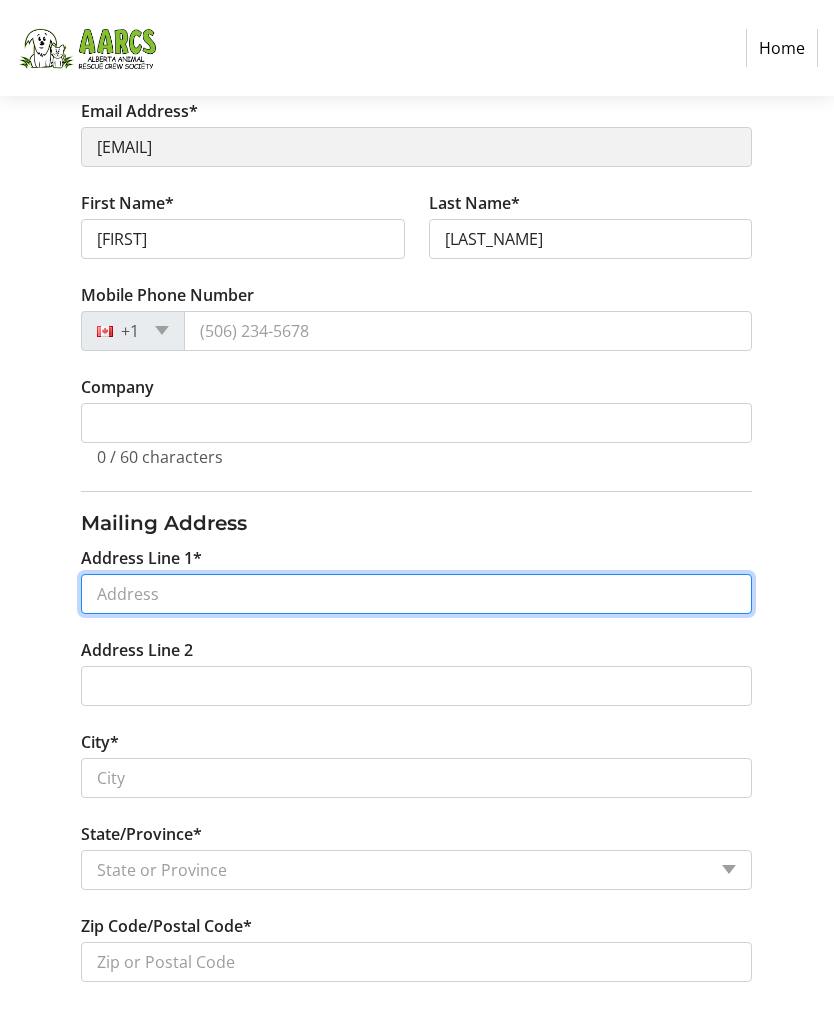 click on "Address Line 1*" at bounding box center (416, 594) 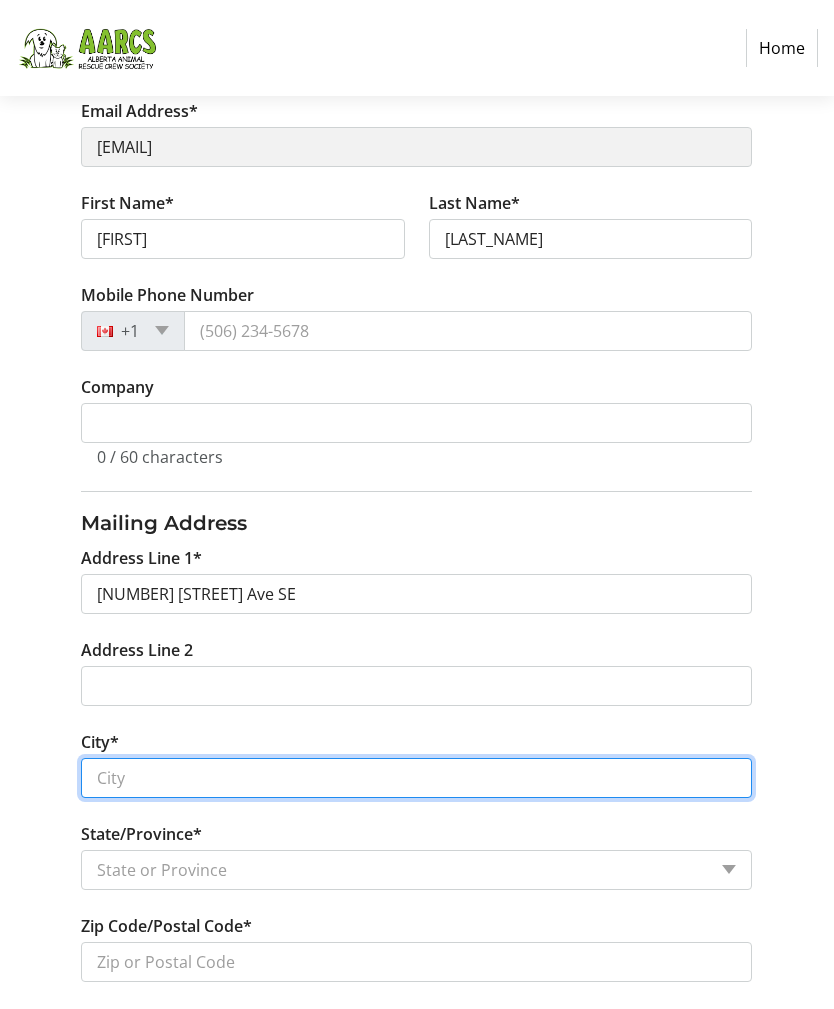 type on "Calgary" 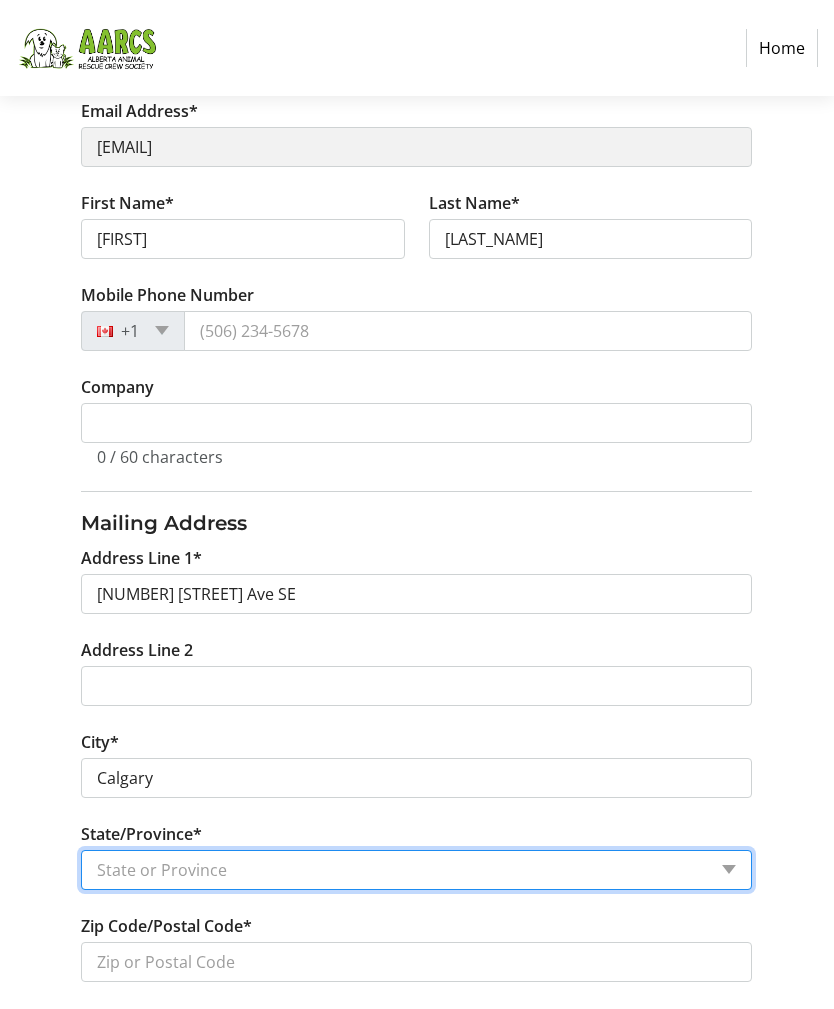 select on "AB" 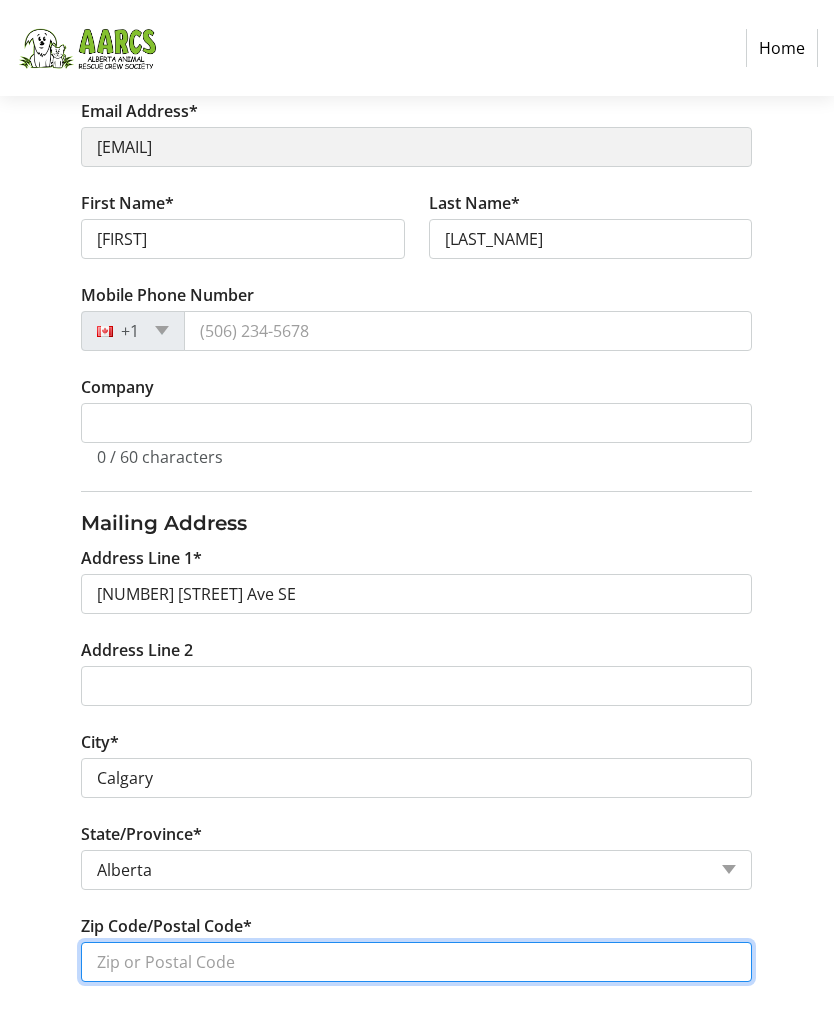 type on "[POSTAL_CODE]" 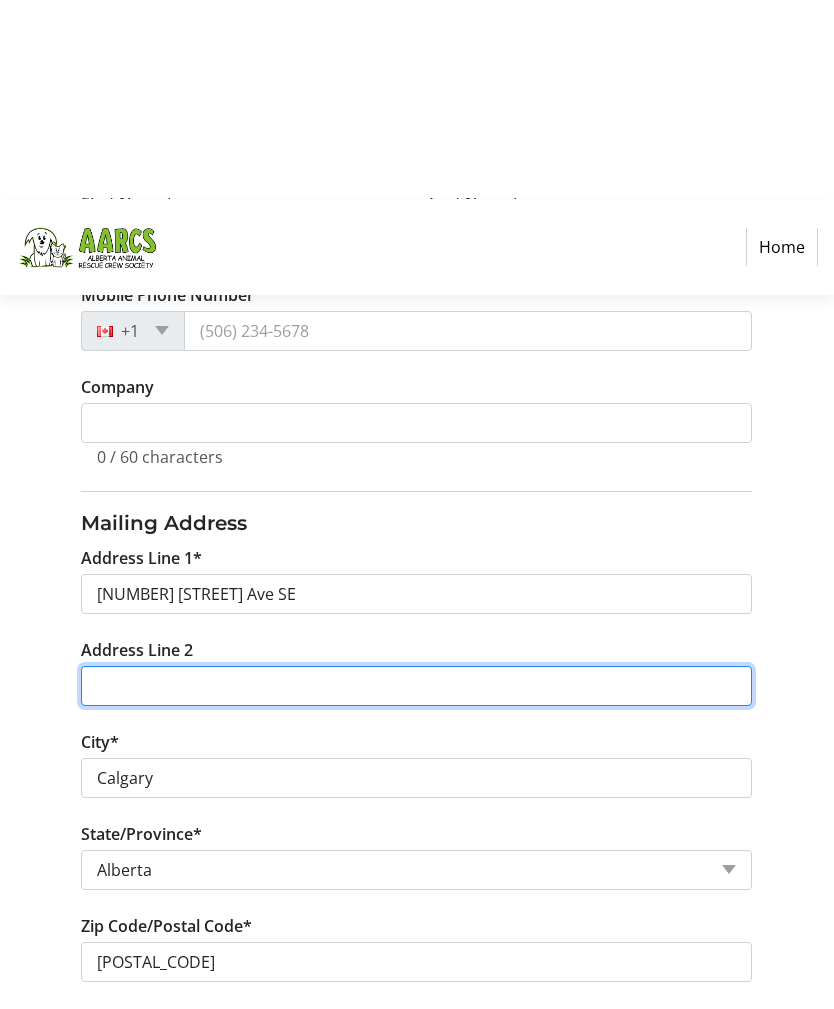 scroll, scrollTop: 592, scrollLeft: 0, axis: vertical 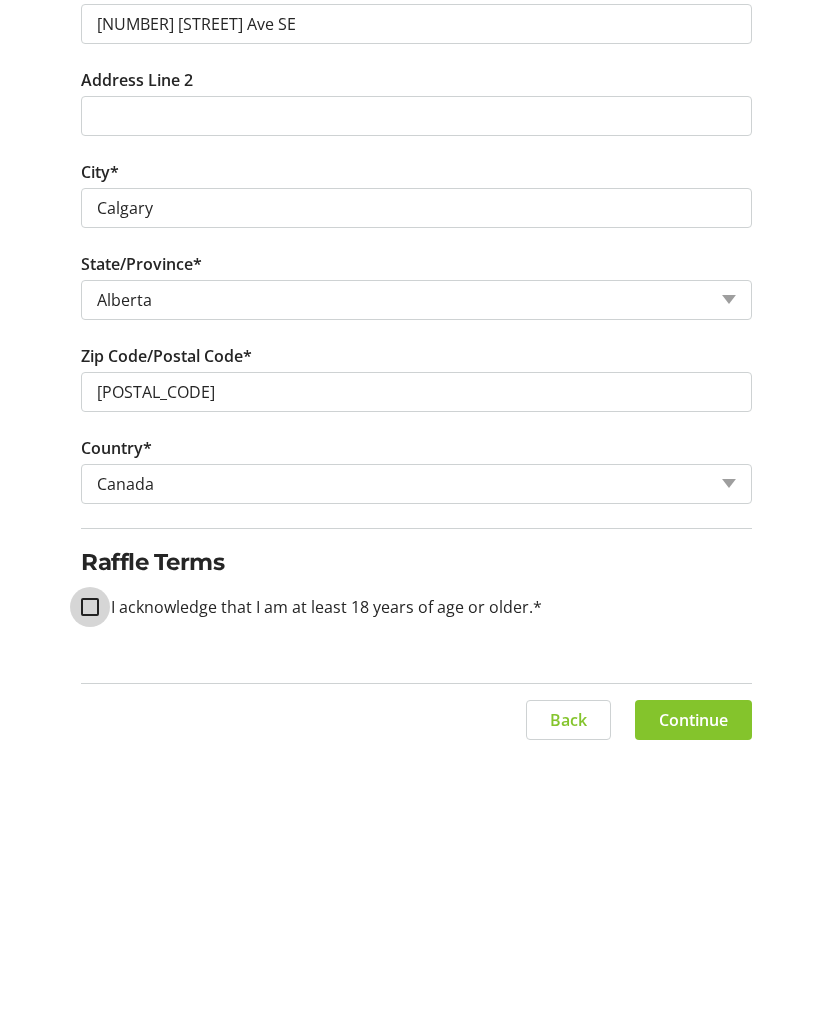 click on "I acknowledge that I am at least 18 years of age or older.*" at bounding box center (90, 861) 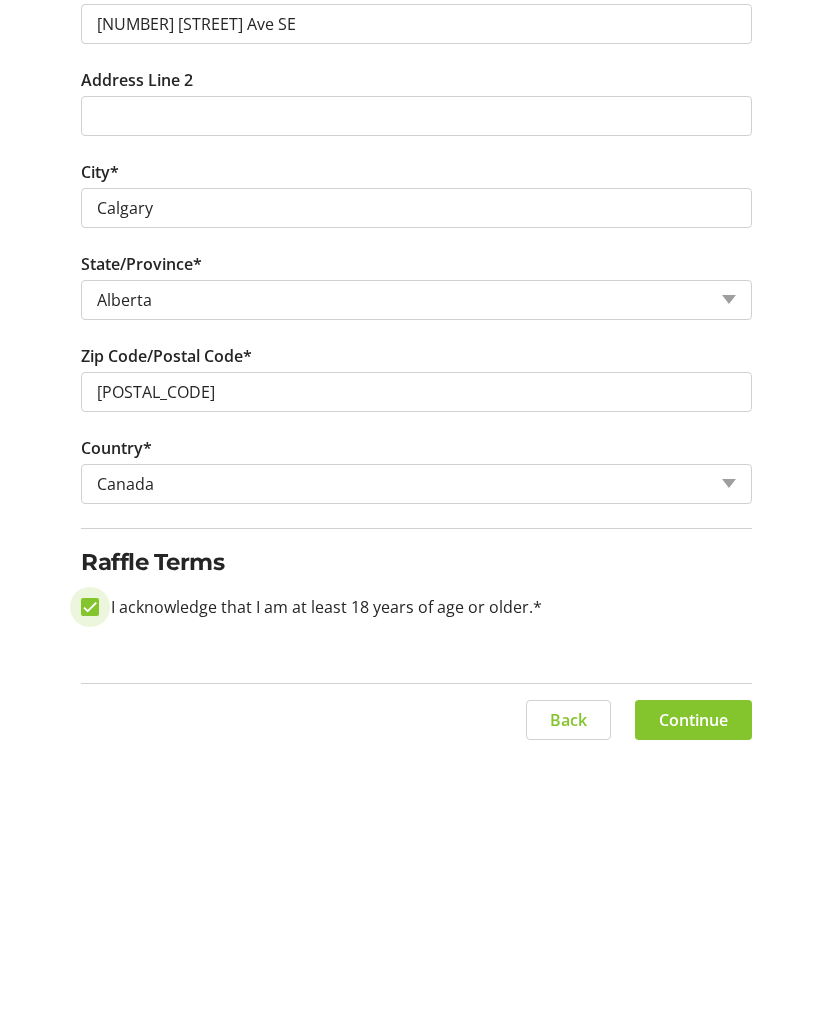 checkbox on "true" 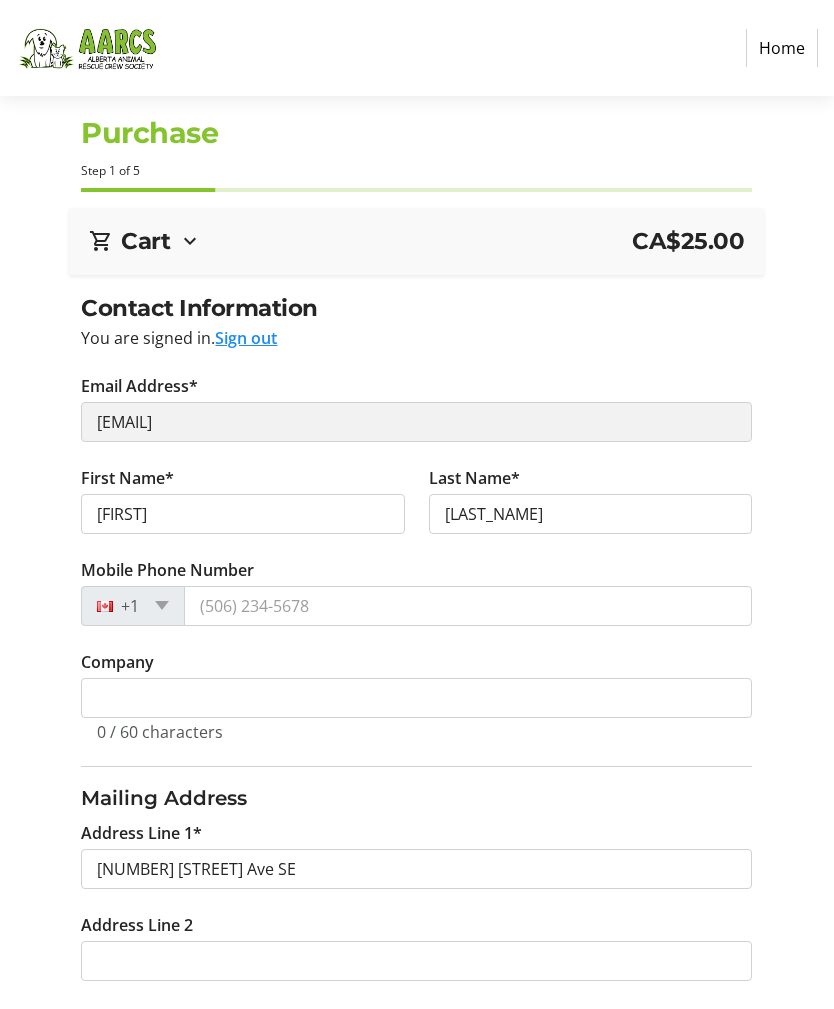scroll, scrollTop: 0, scrollLeft: 0, axis: both 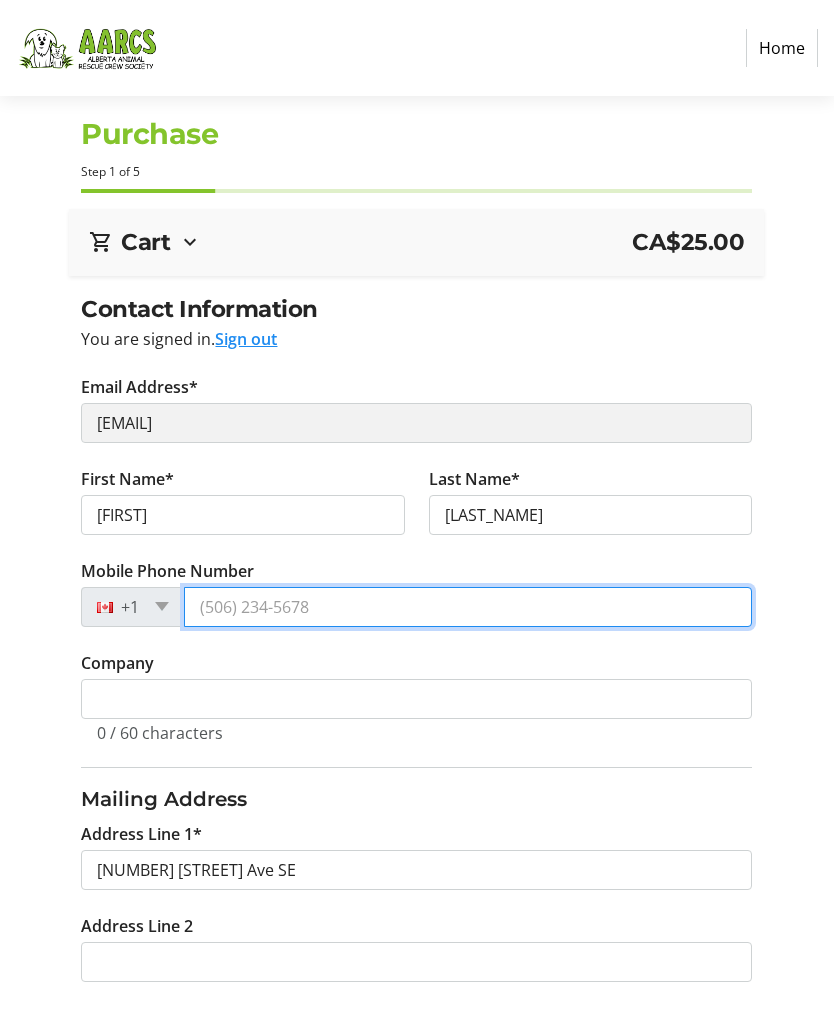 click on "Mobile Phone Number" at bounding box center [468, 607] 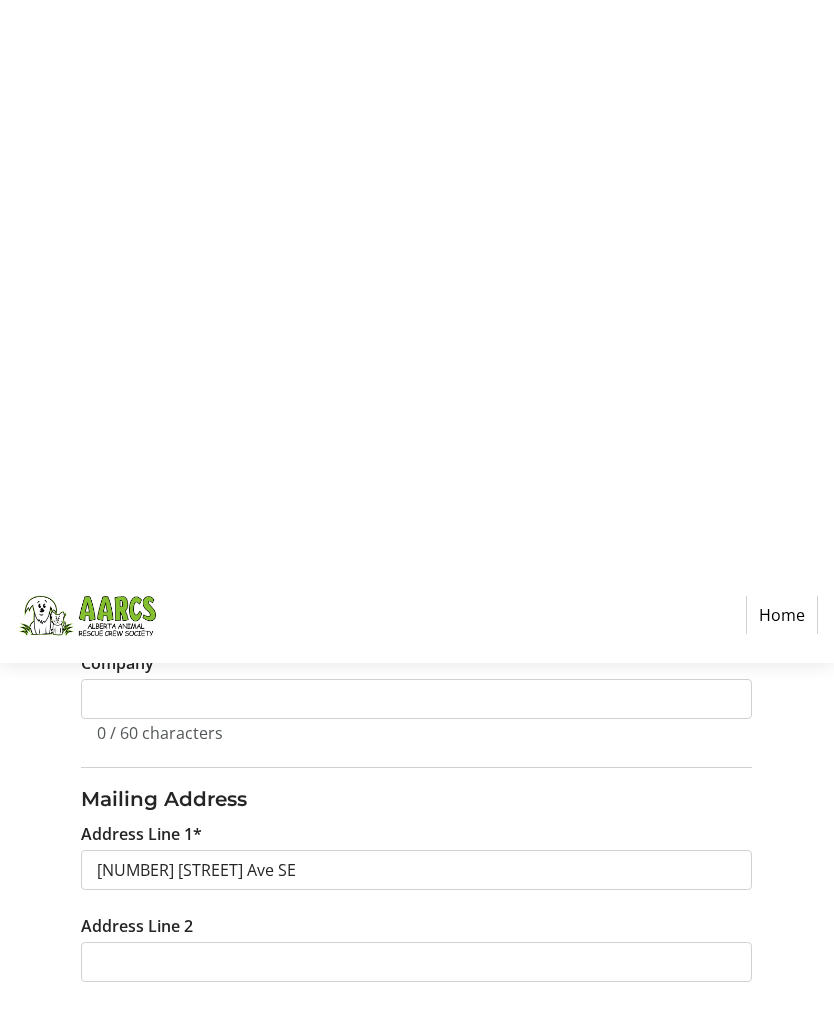 scroll, scrollTop: 592, scrollLeft: 0, axis: vertical 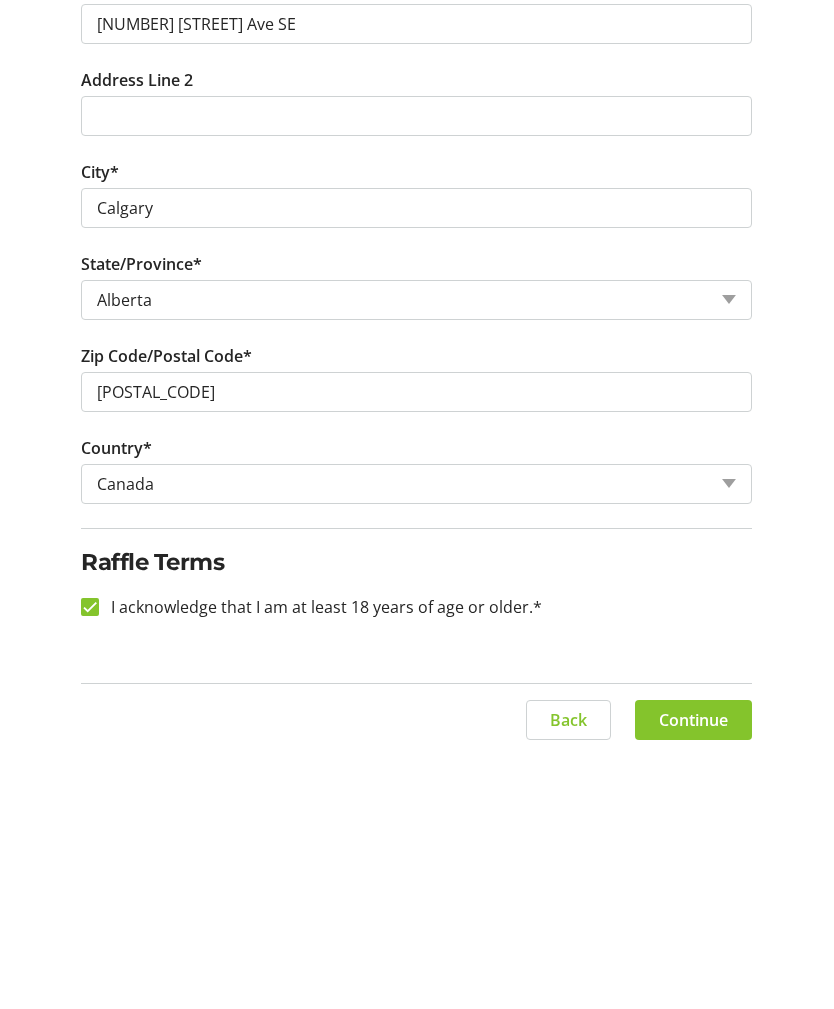 type on "([PHONE_AREA_CODE]) [PHONE_PREFIX]-[PHONE_LINE]" 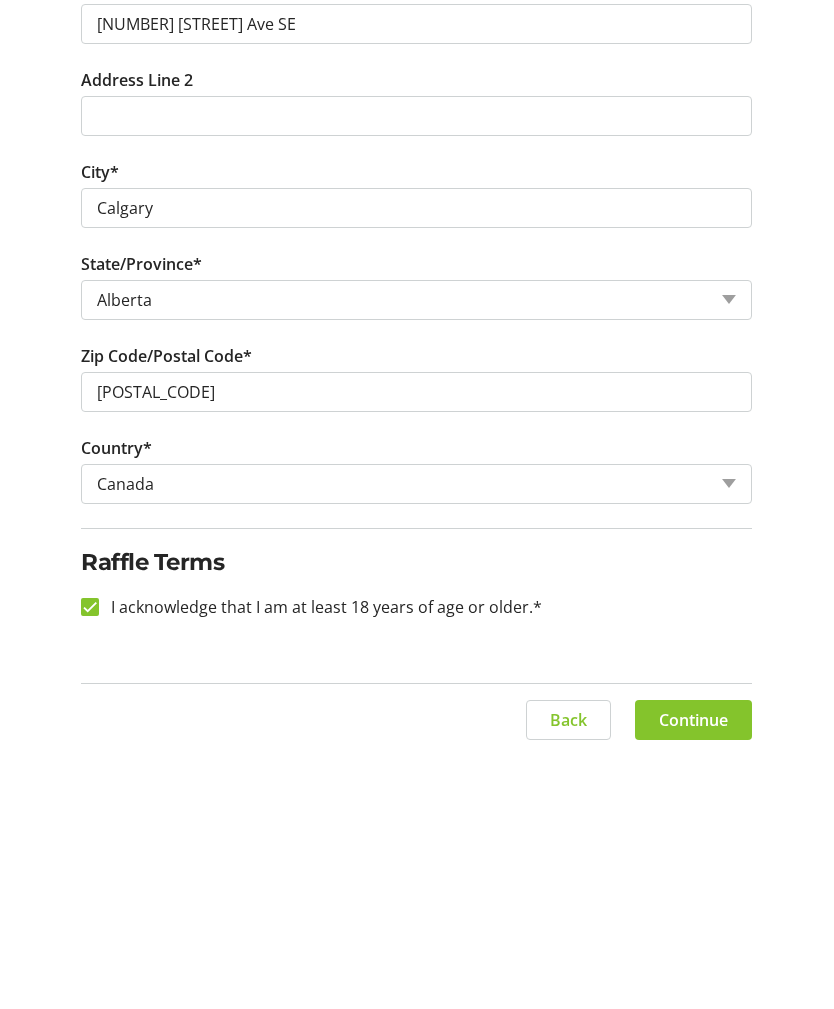 click on "Continue" 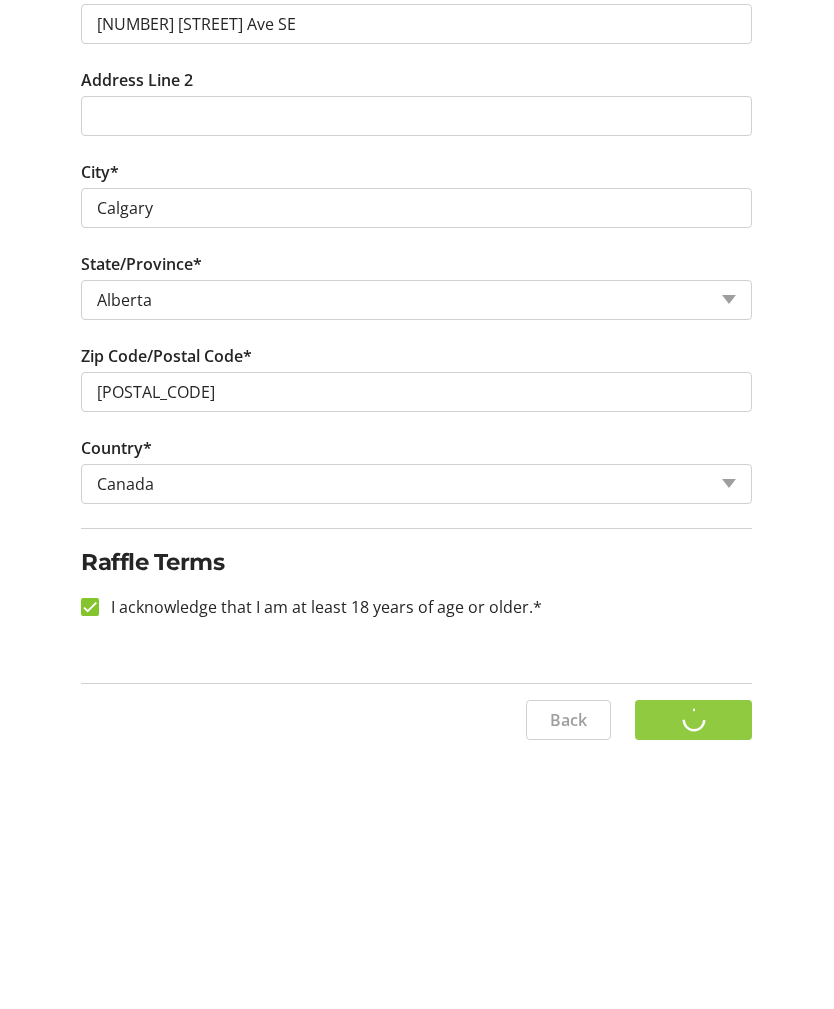 scroll, scrollTop: 525, scrollLeft: 0, axis: vertical 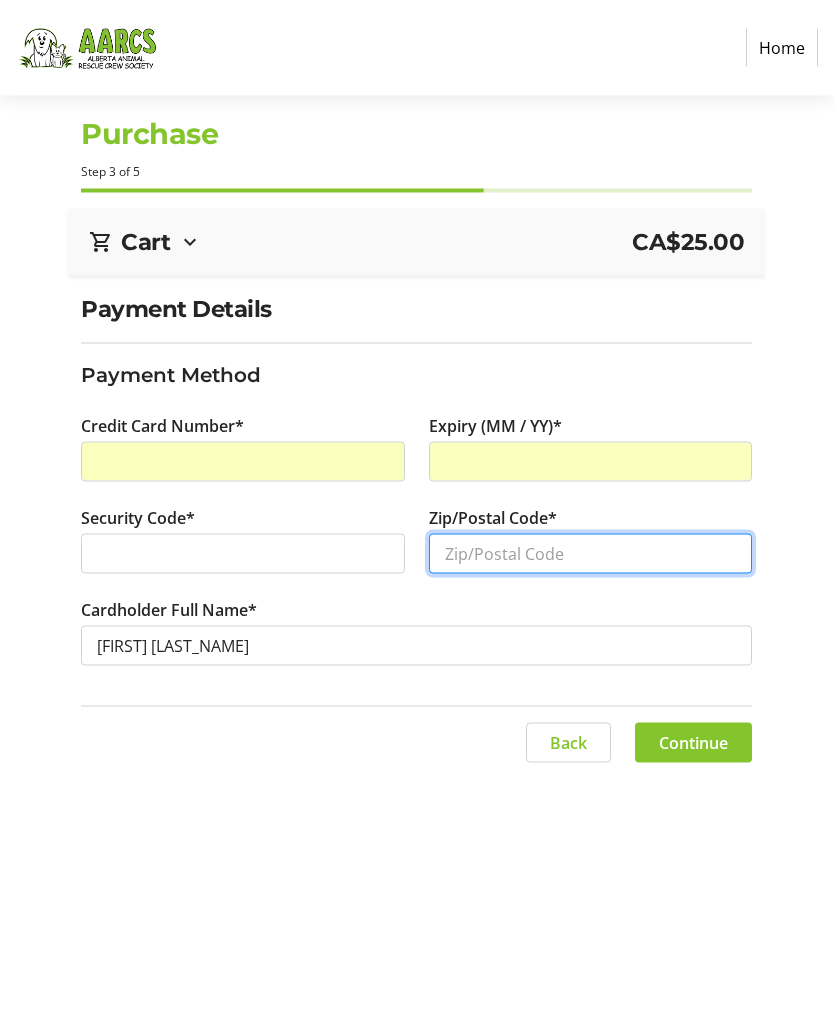 click on "Zip/Postal Code*" at bounding box center [591, 554] 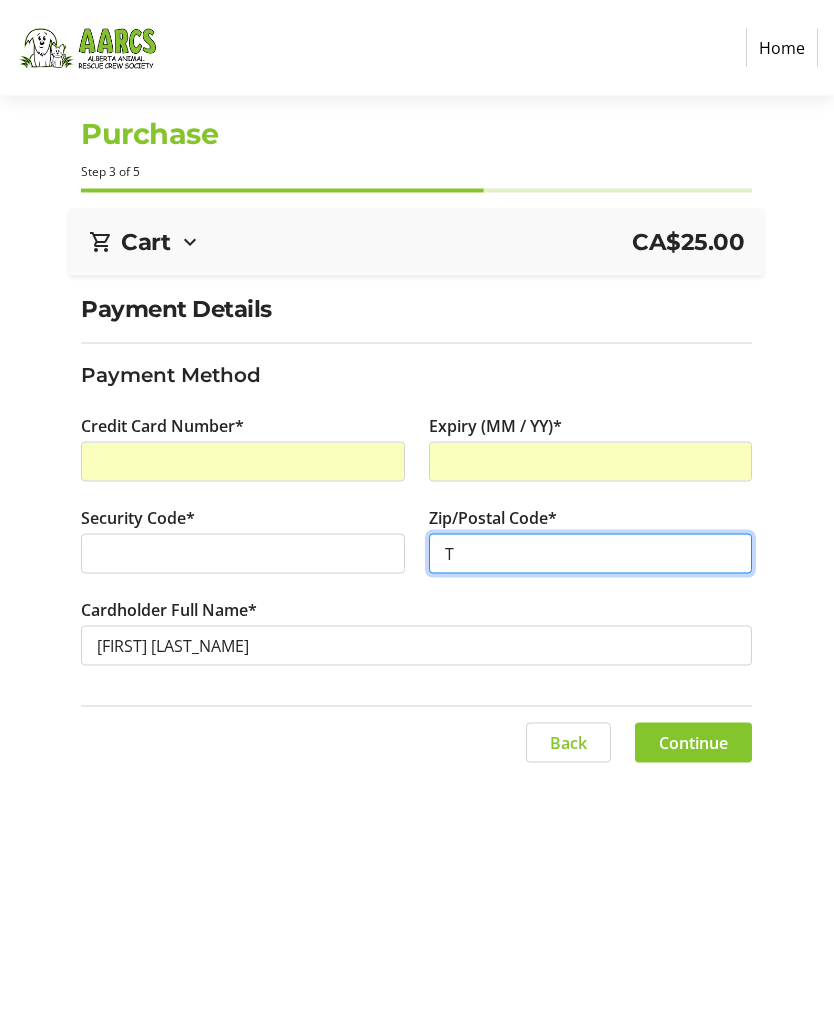 type on "[POSTAL_CODE]" 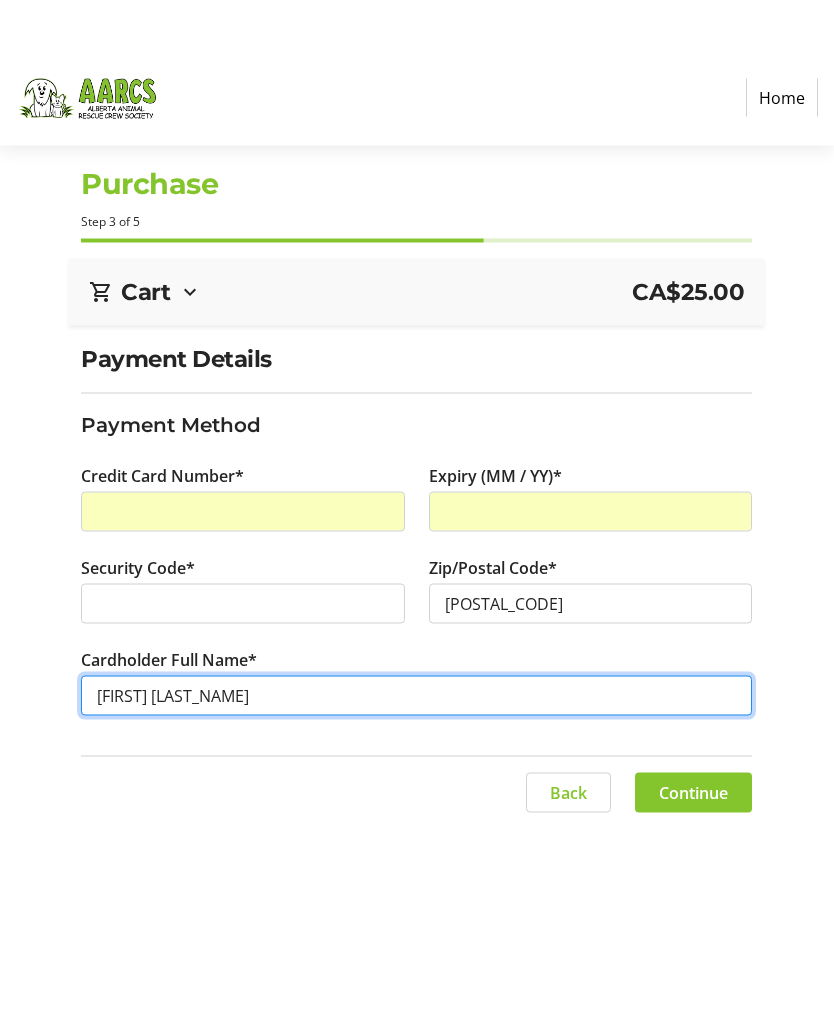 scroll, scrollTop: 50, scrollLeft: 0, axis: vertical 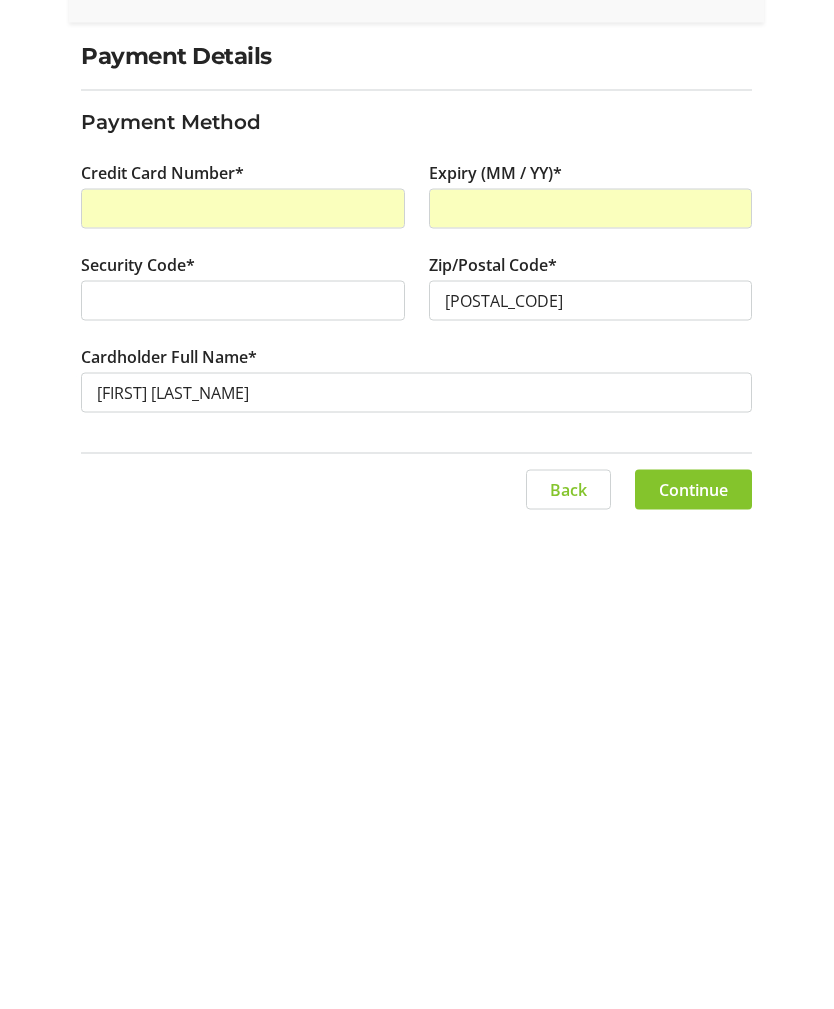 click on "Continue" 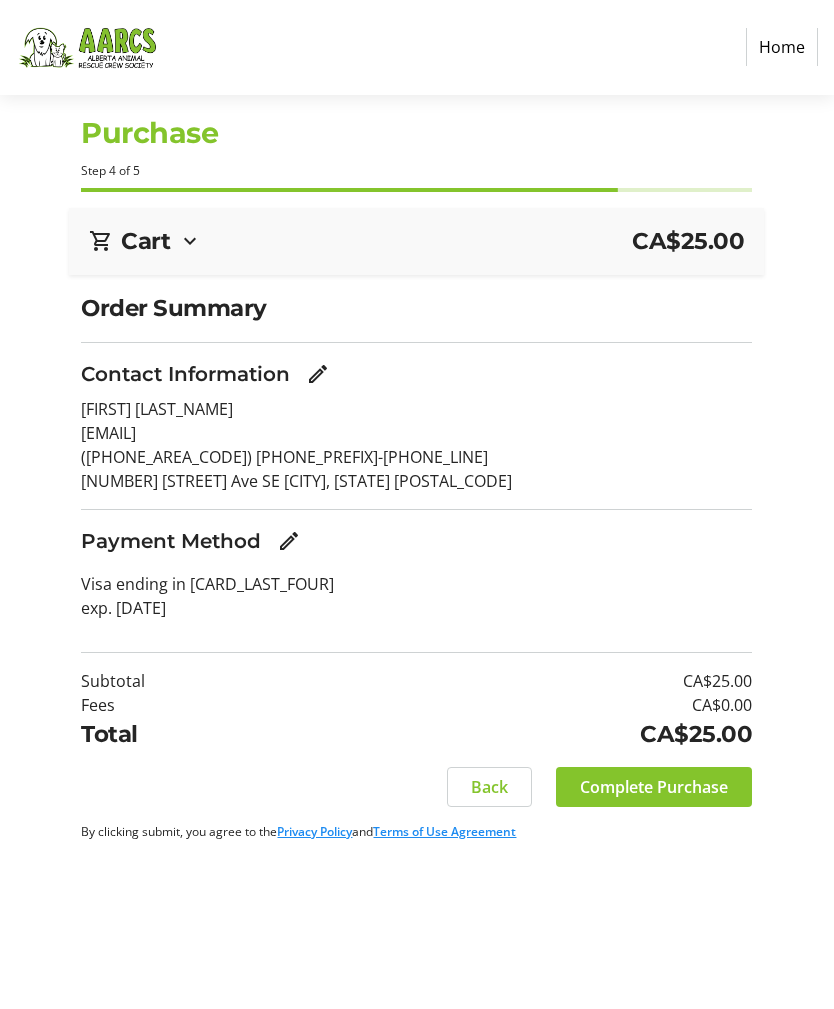 click on "Complete Purchase" 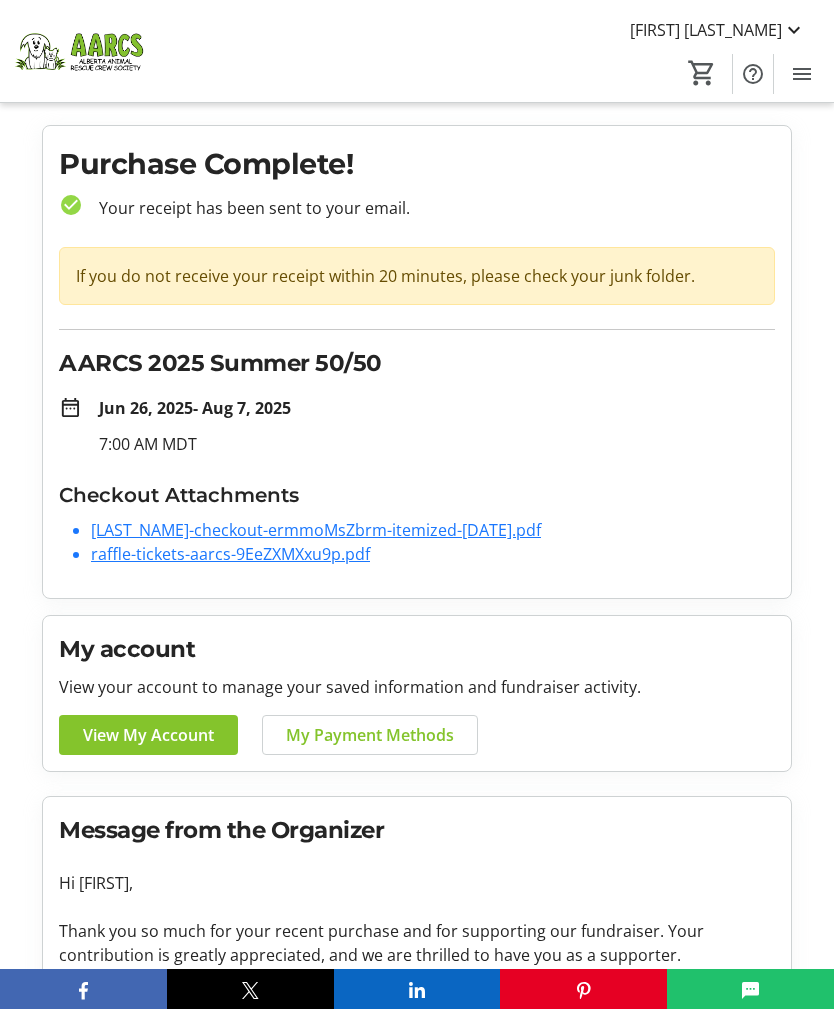 click on "[LAST_NAME]-checkout-ermmoMsZbrm-itemized-[DATE].pdf" 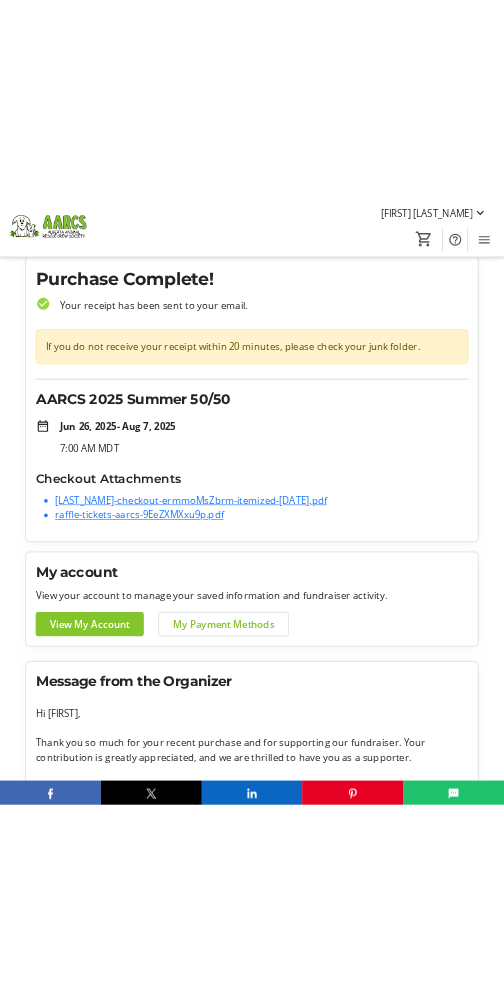 scroll, scrollTop: 0, scrollLeft: 0, axis: both 